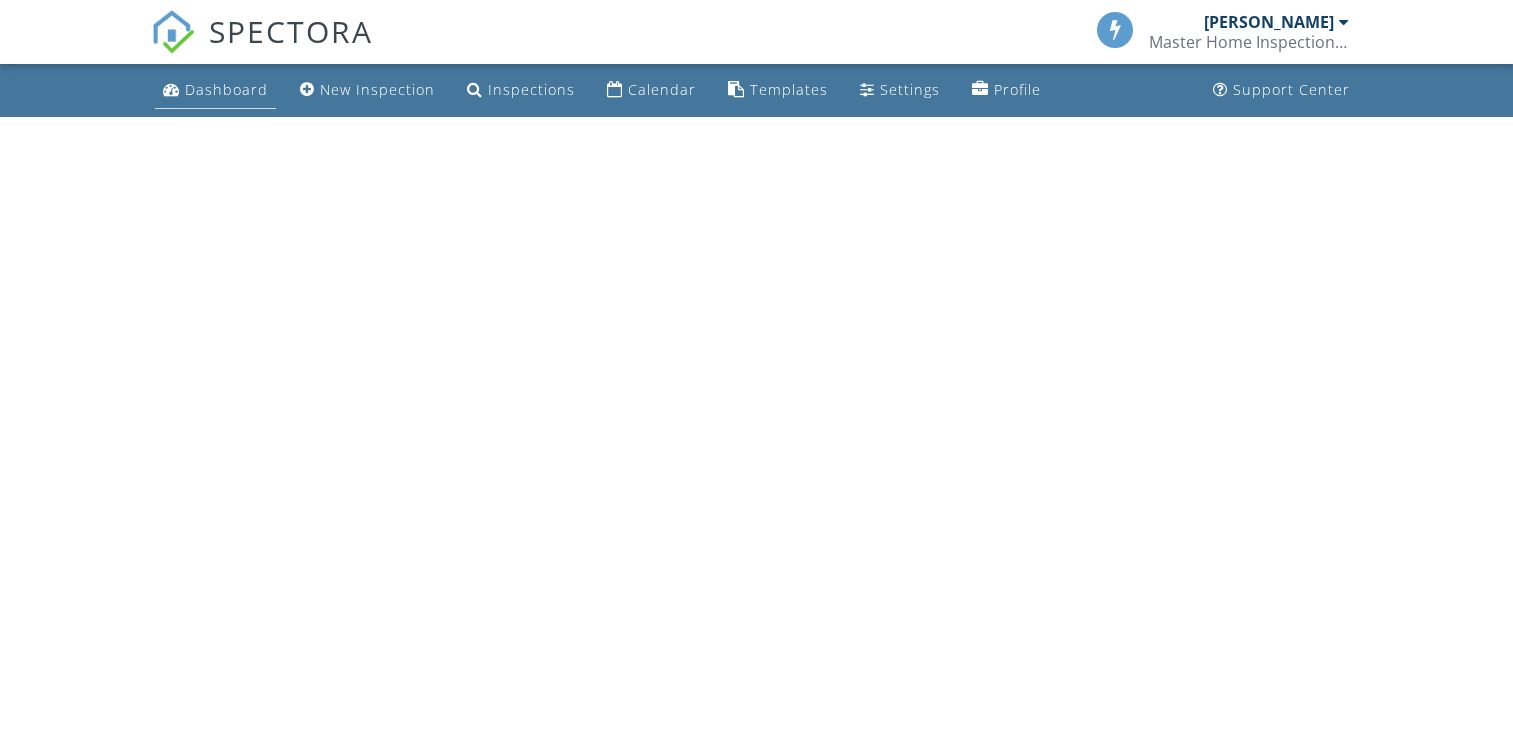 scroll, scrollTop: 0, scrollLeft: 0, axis: both 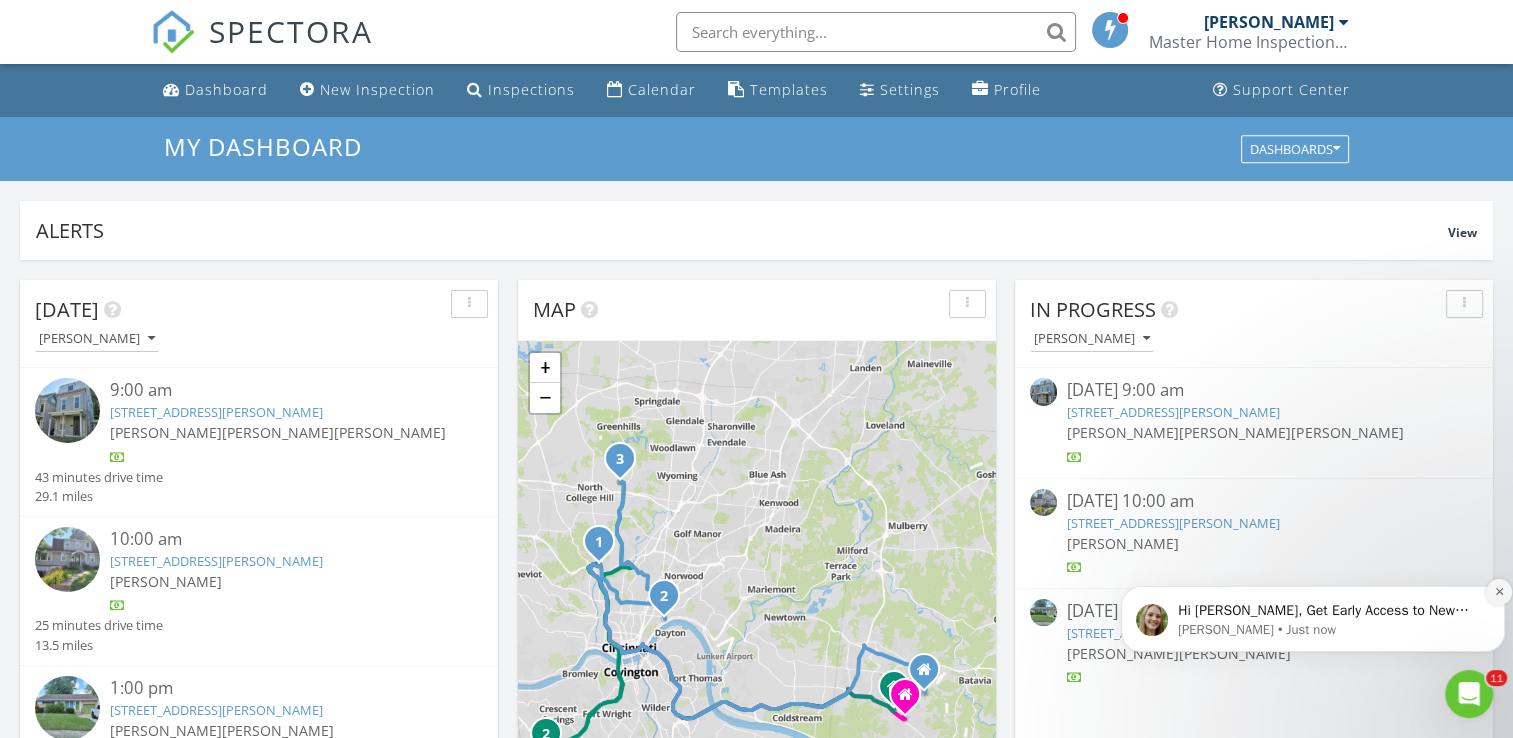 click 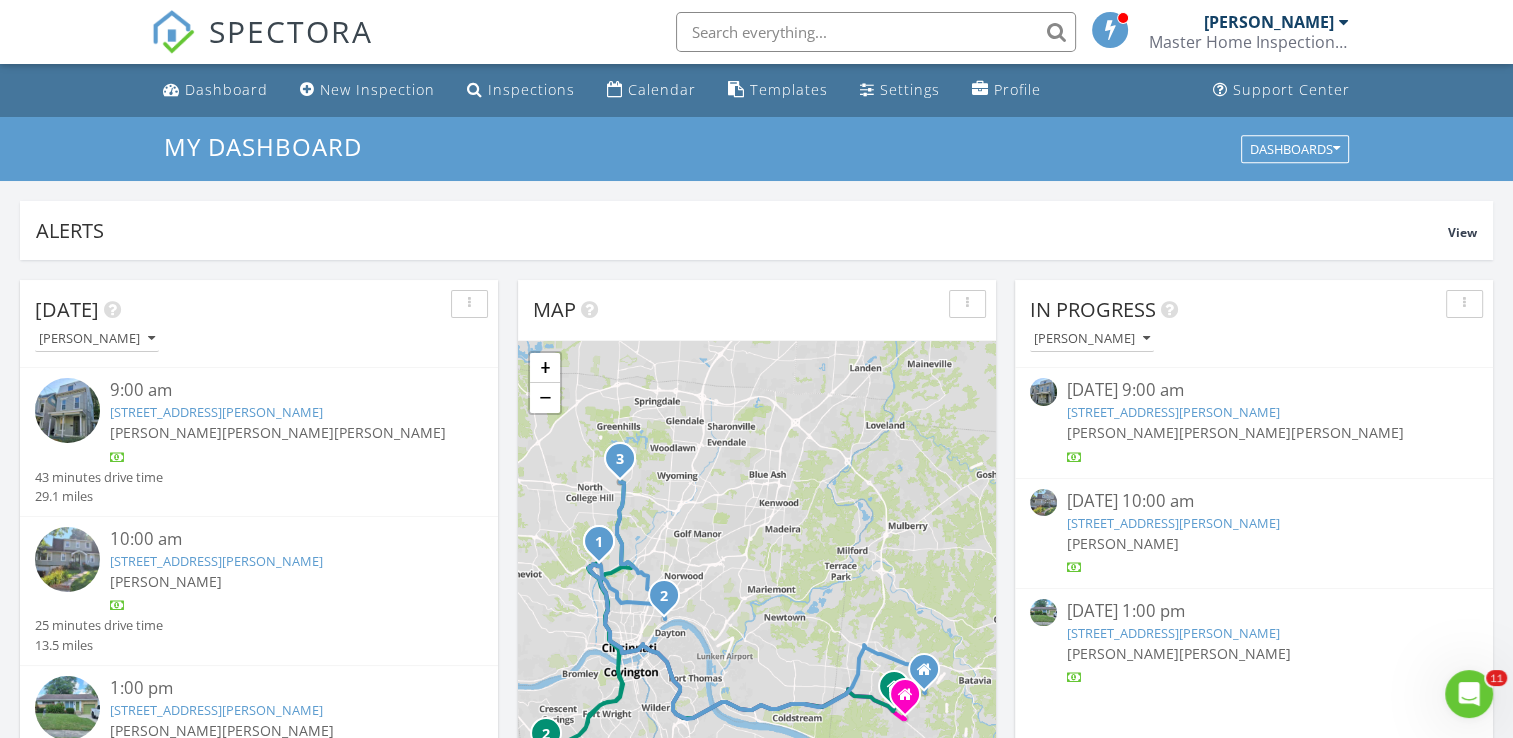 click on "[PERSON_NAME]" at bounding box center (1123, 432) 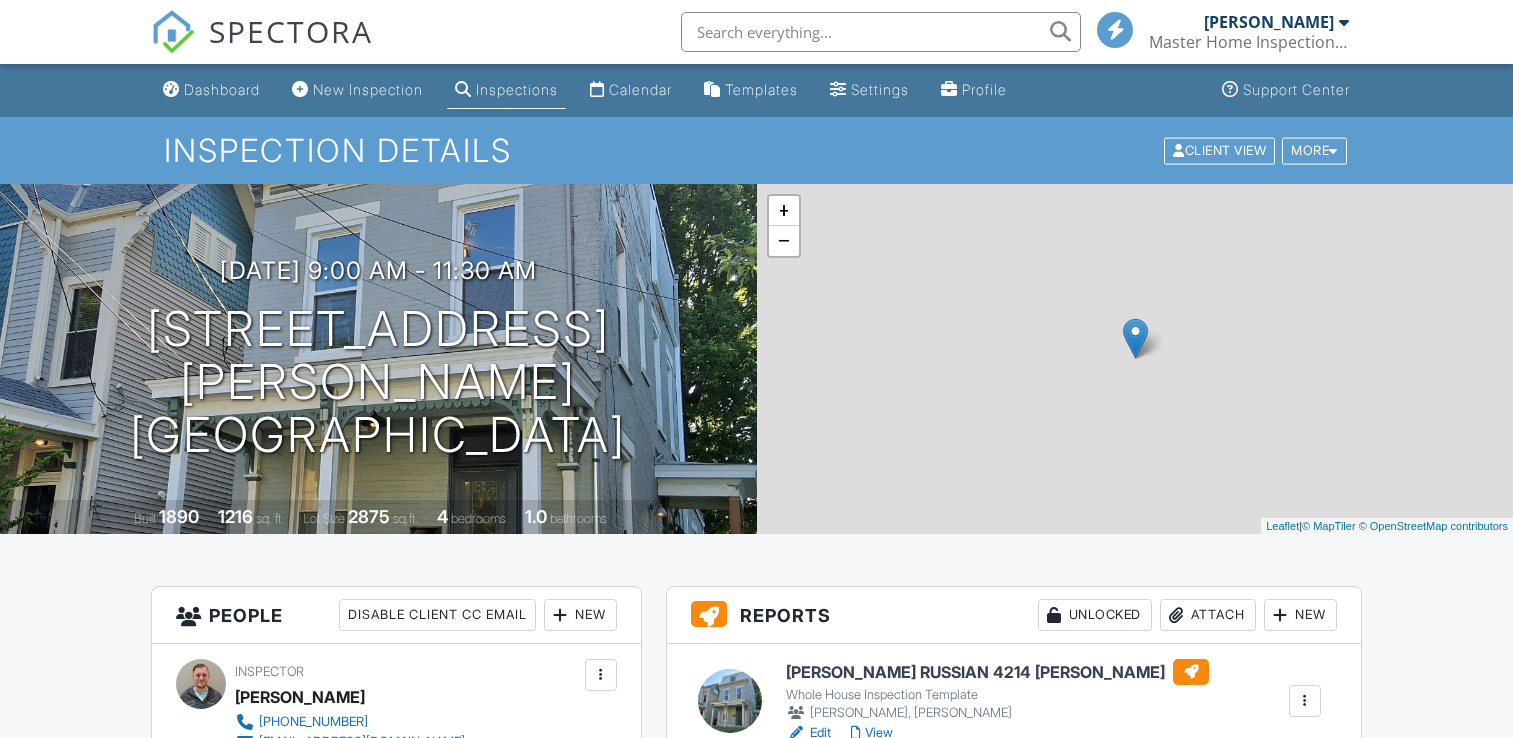 scroll, scrollTop: 0, scrollLeft: 0, axis: both 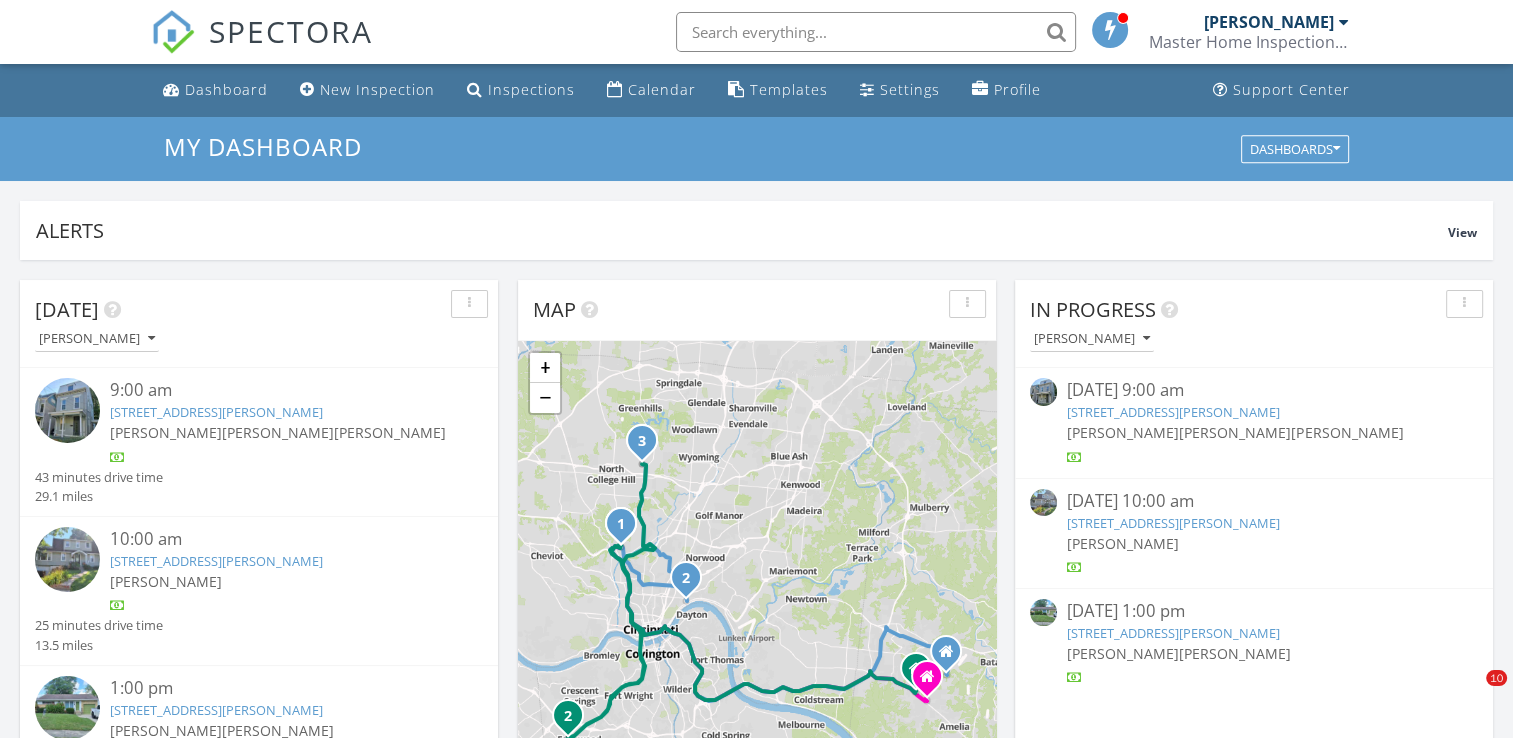 click on "[PERSON_NAME]" at bounding box center [1253, 543] 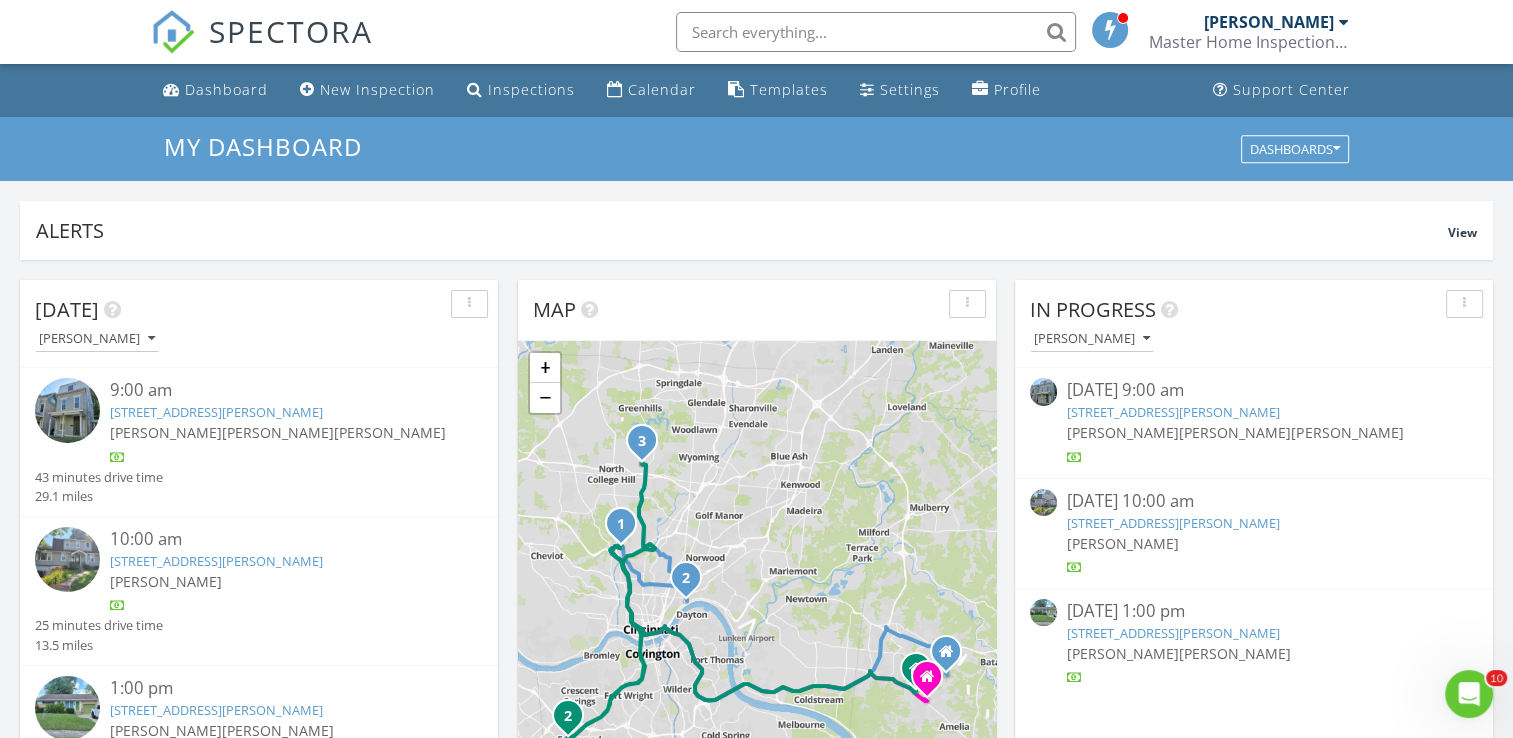 scroll, scrollTop: 0, scrollLeft: 0, axis: both 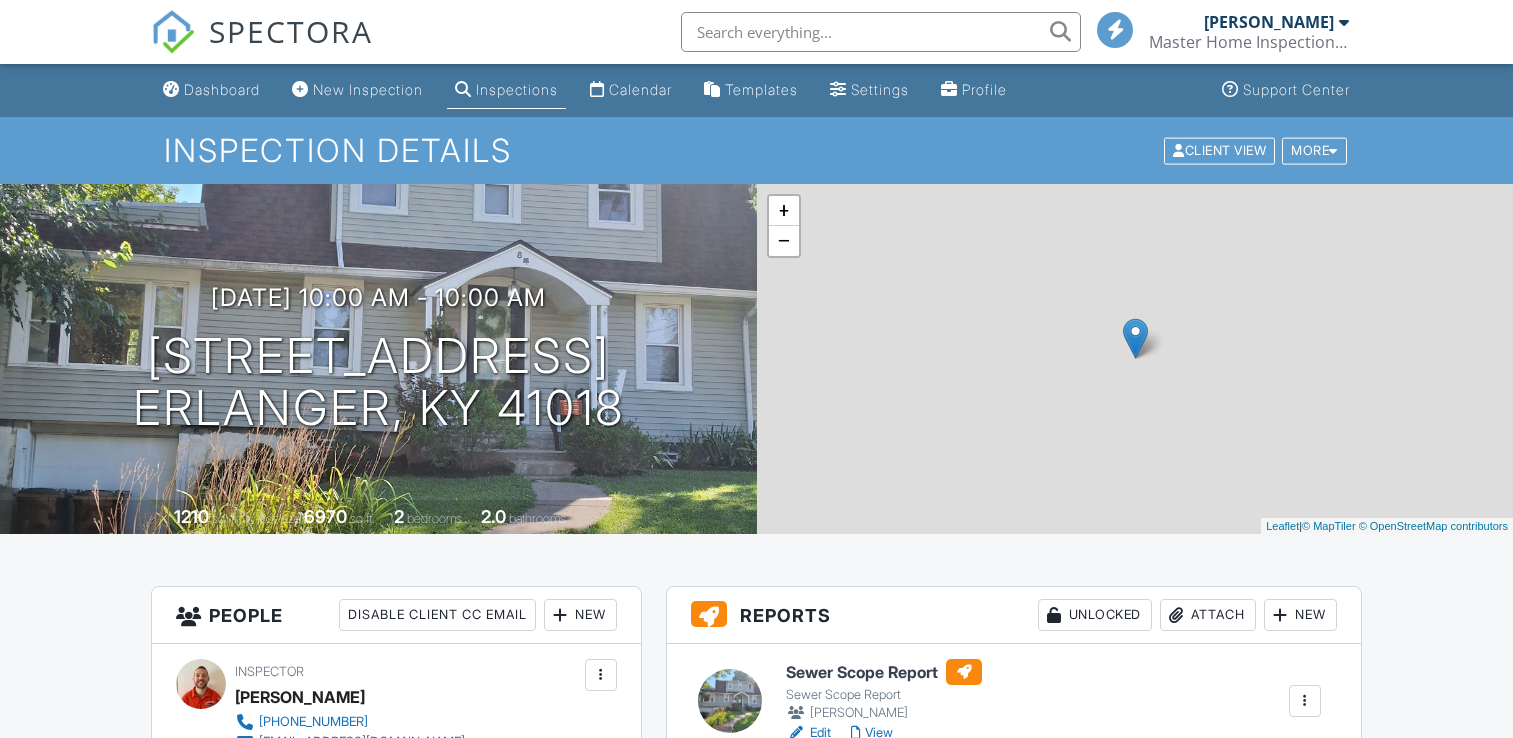 click on "Sewer Scope Report" at bounding box center (884, 672) 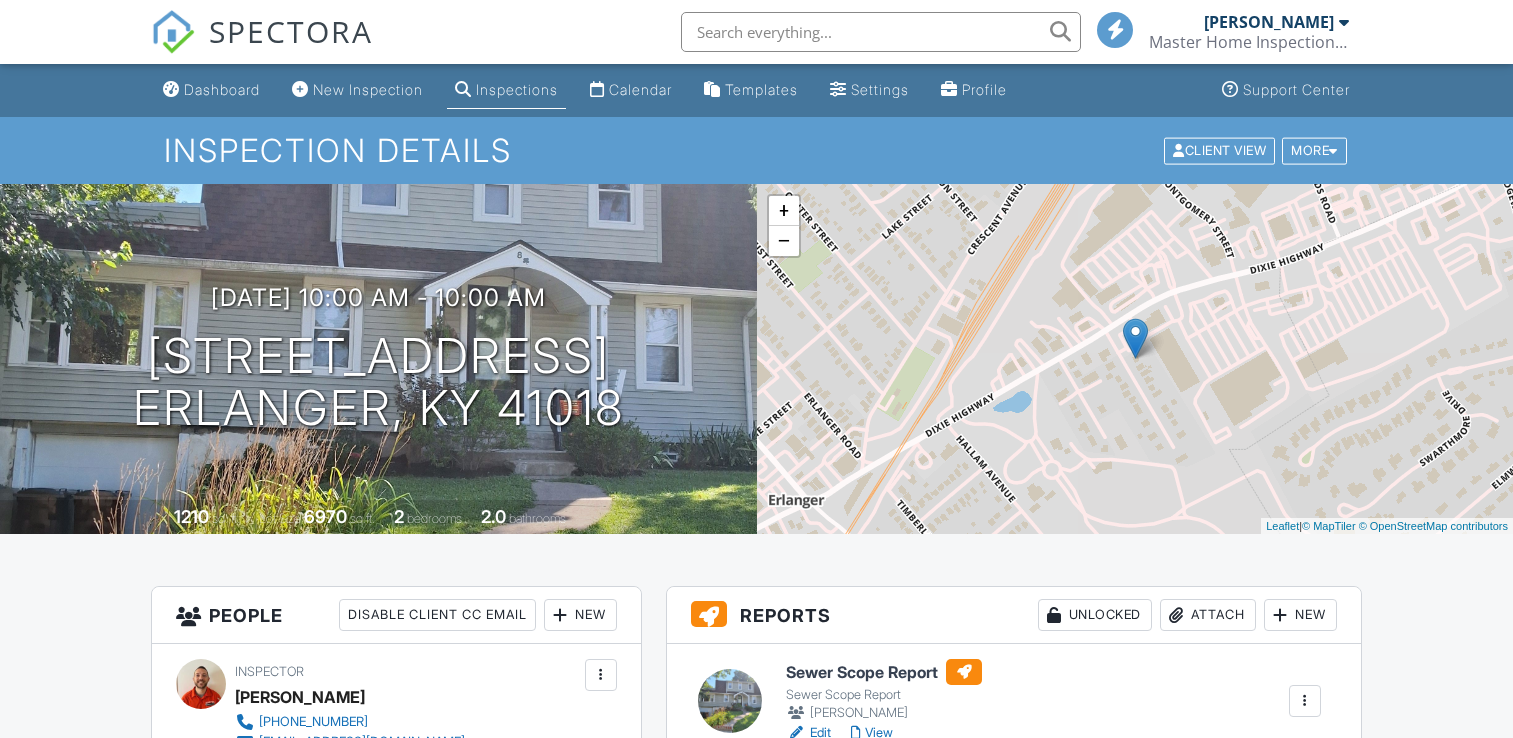 scroll, scrollTop: 300, scrollLeft: 0, axis: vertical 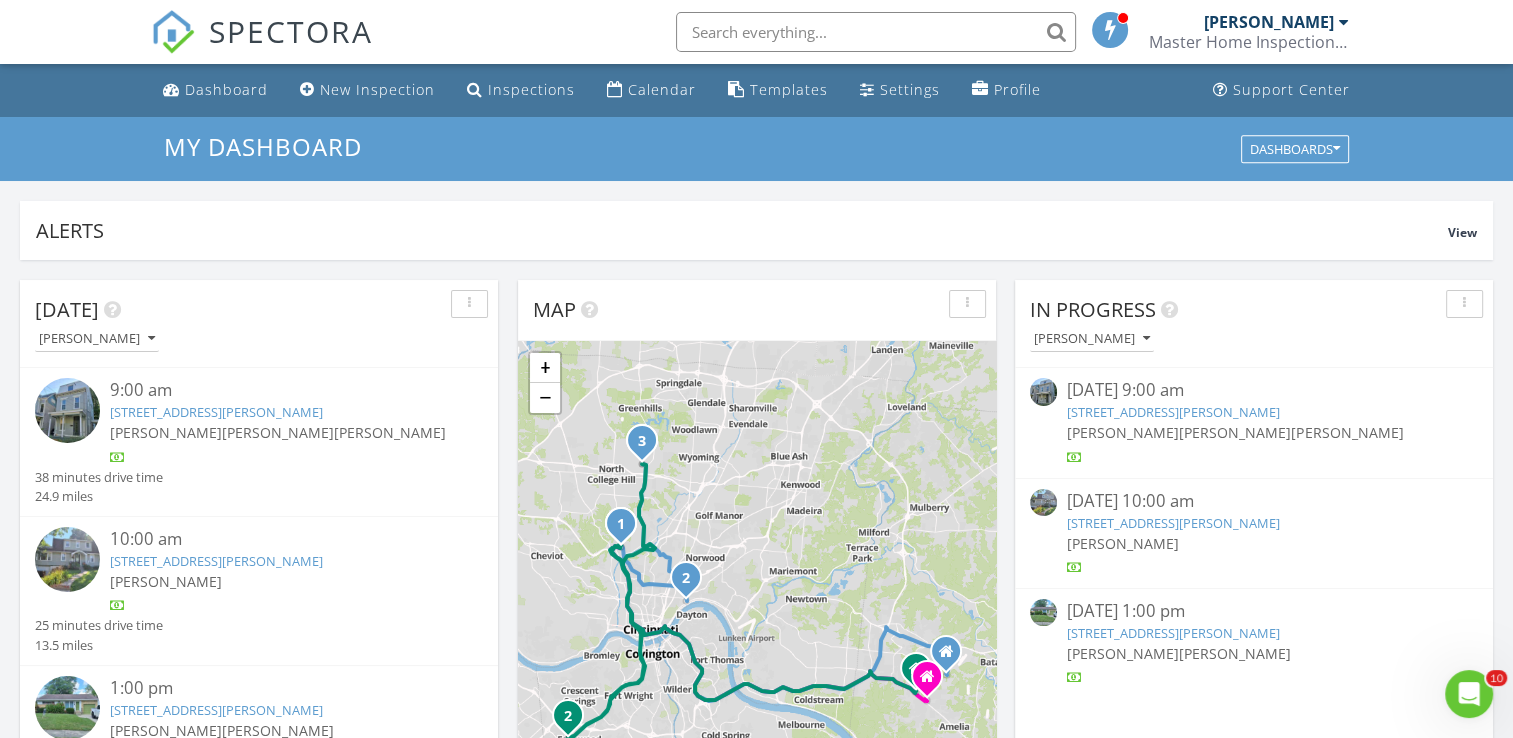 click on "[PERSON_NAME]" at bounding box center [1123, 432] 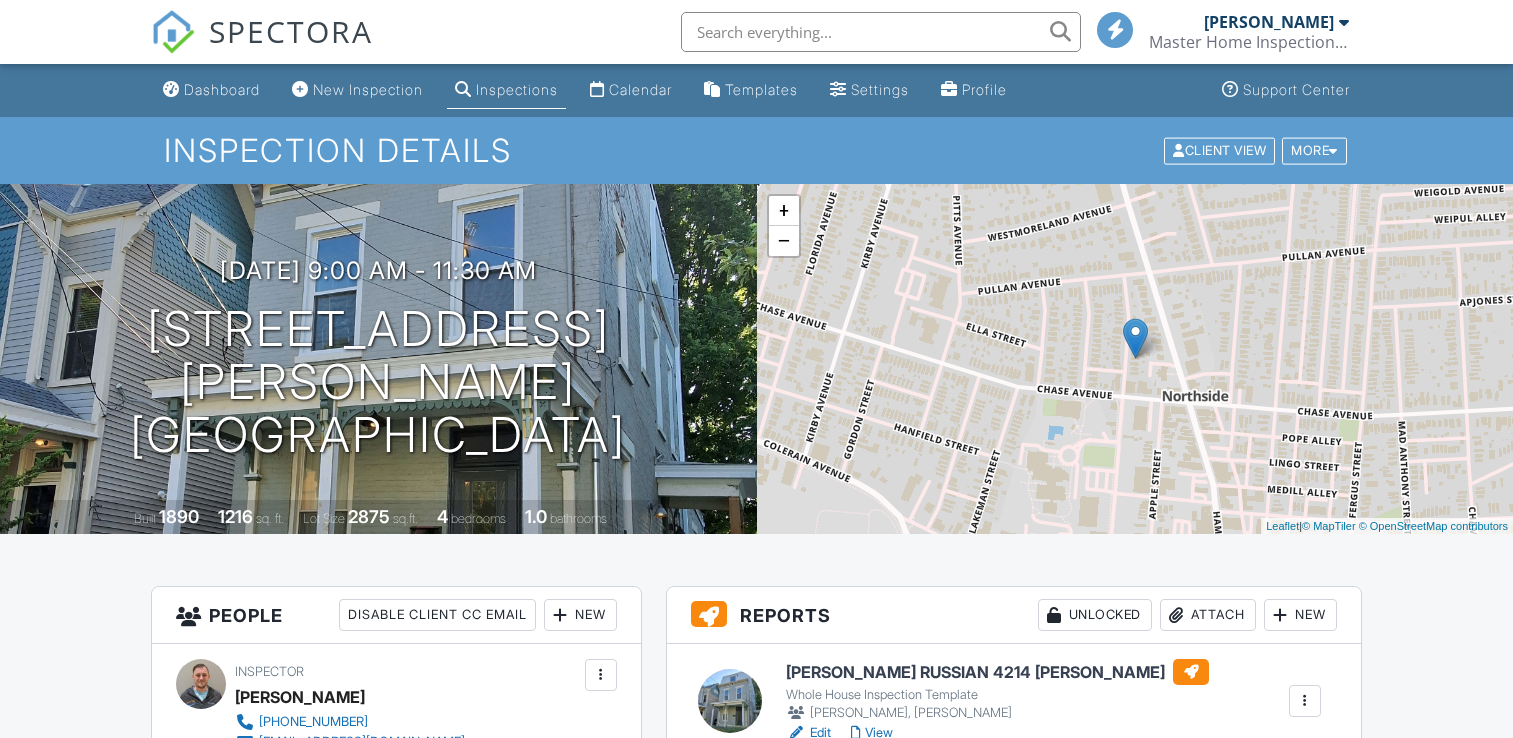 click on "Sewer Scope Report" at bounding box center [899, 780] 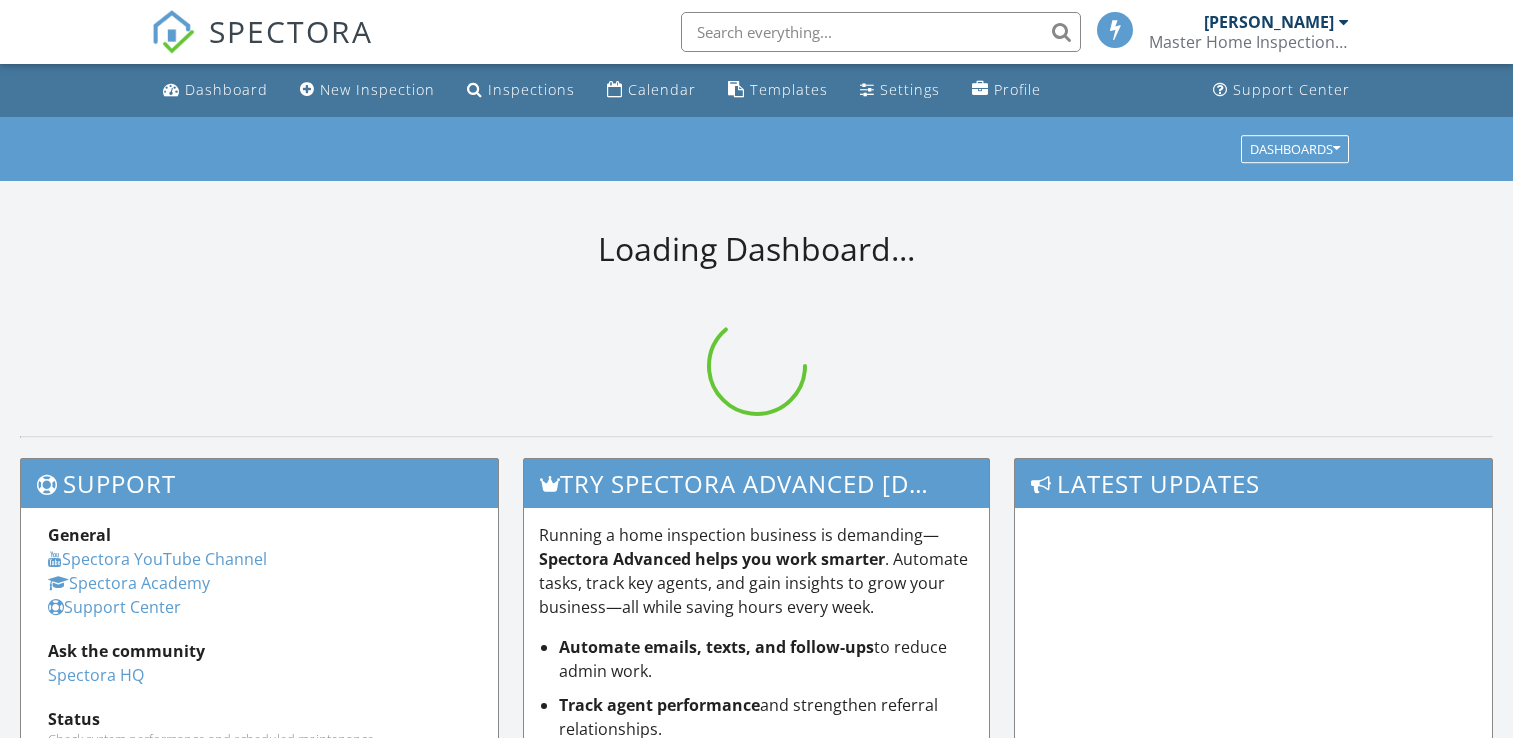 scroll, scrollTop: 0, scrollLeft: 0, axis: both 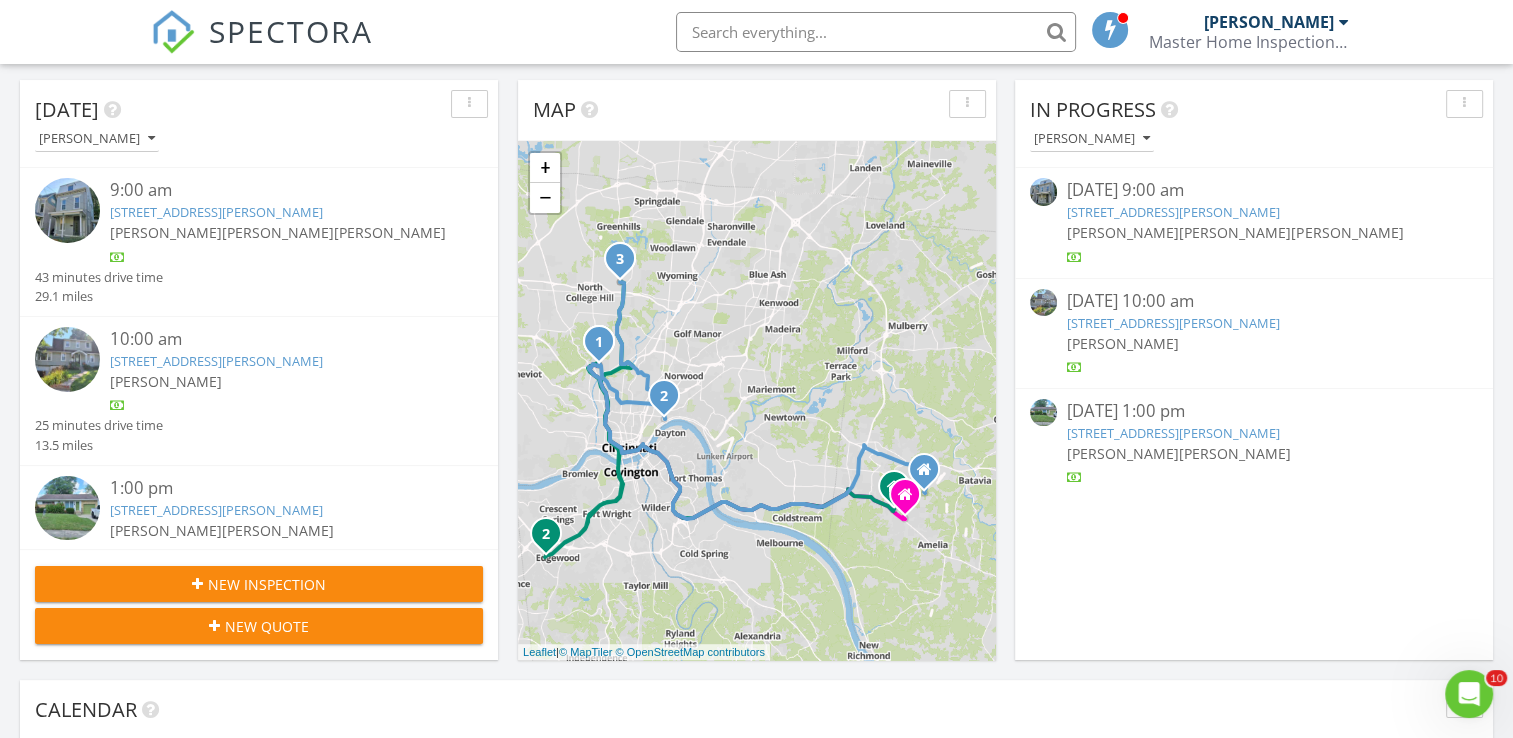 click on "Zach Jones
Brian Gibbs" at bounding box center (1253, 453) 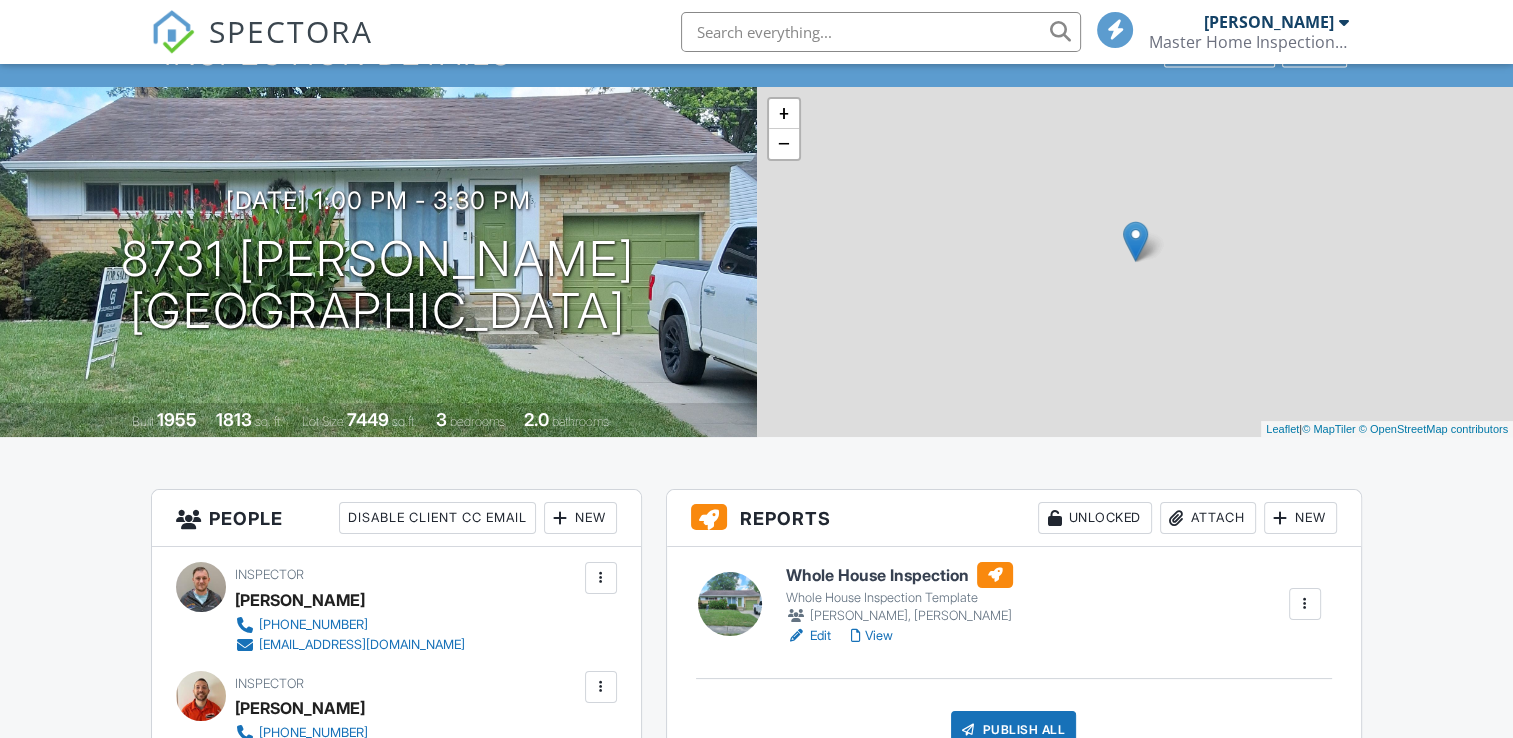 click on "Whole House Inspection" at bounding box center [899, 575] 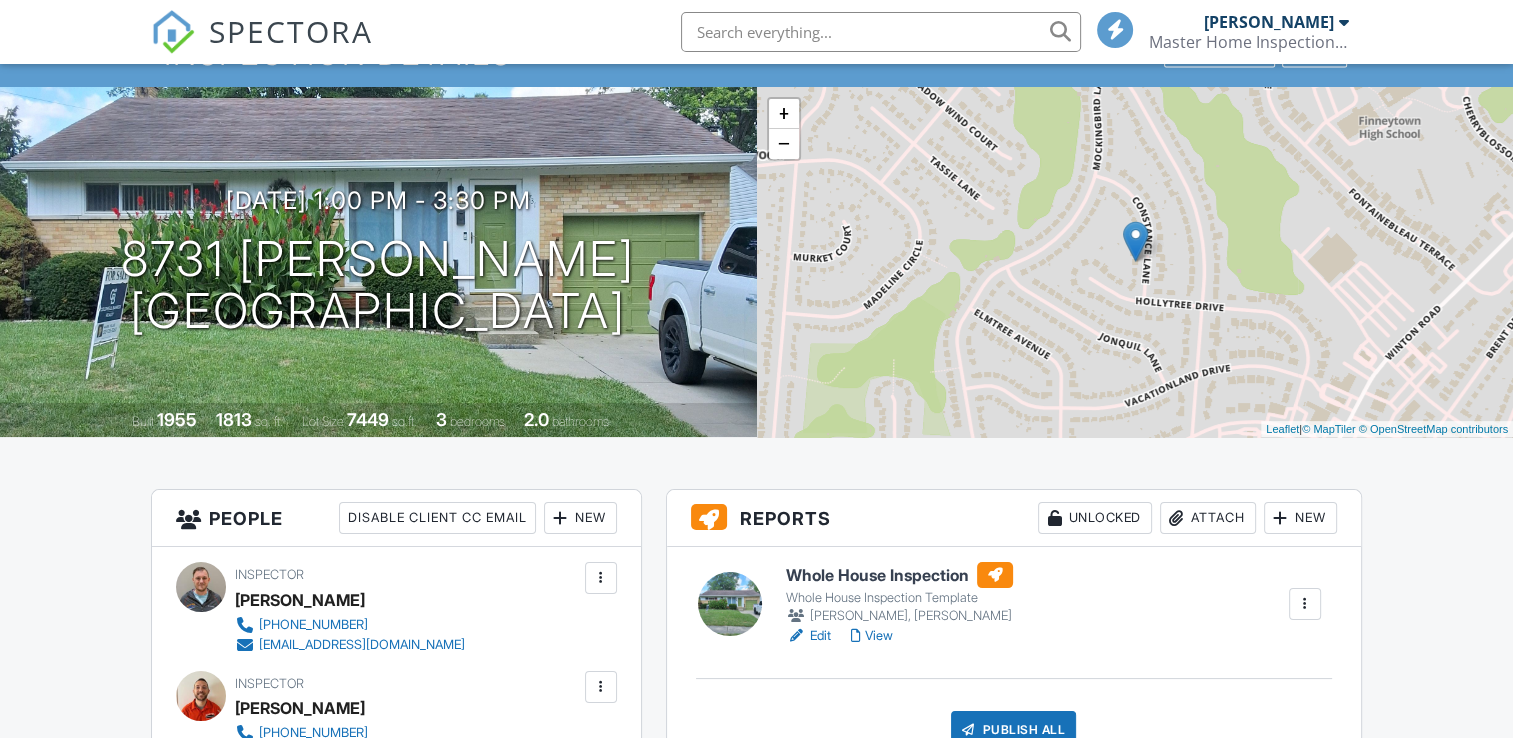 scroll, scrollTop: 100, scrollLeft: 0, axis: vertical 